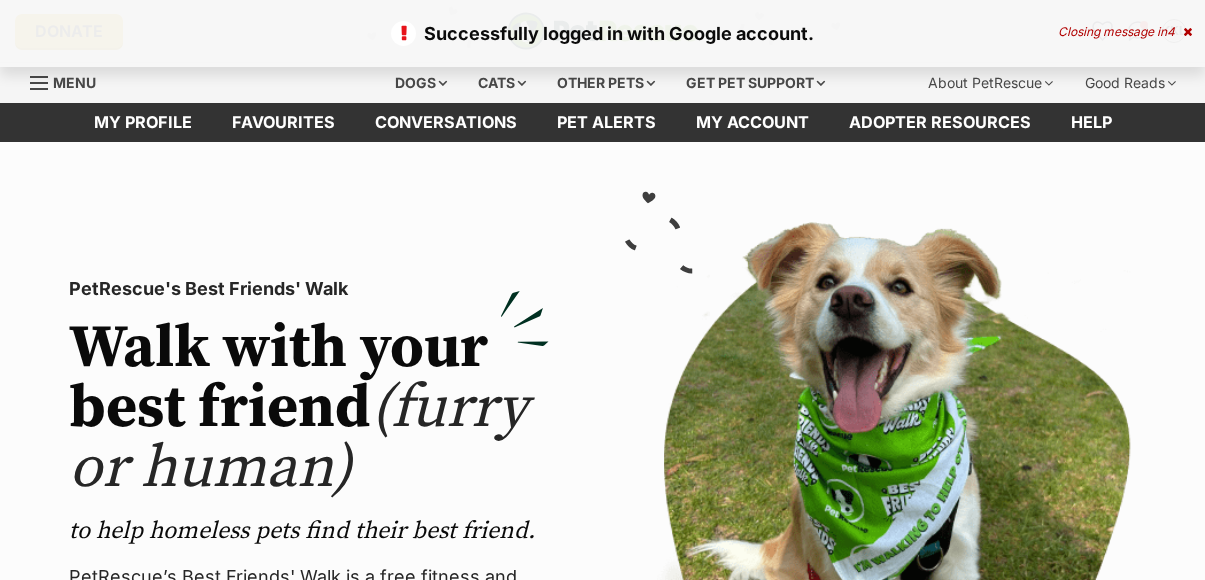 scroll, scrollTop: 0, scrollLeft: 0, axis: both 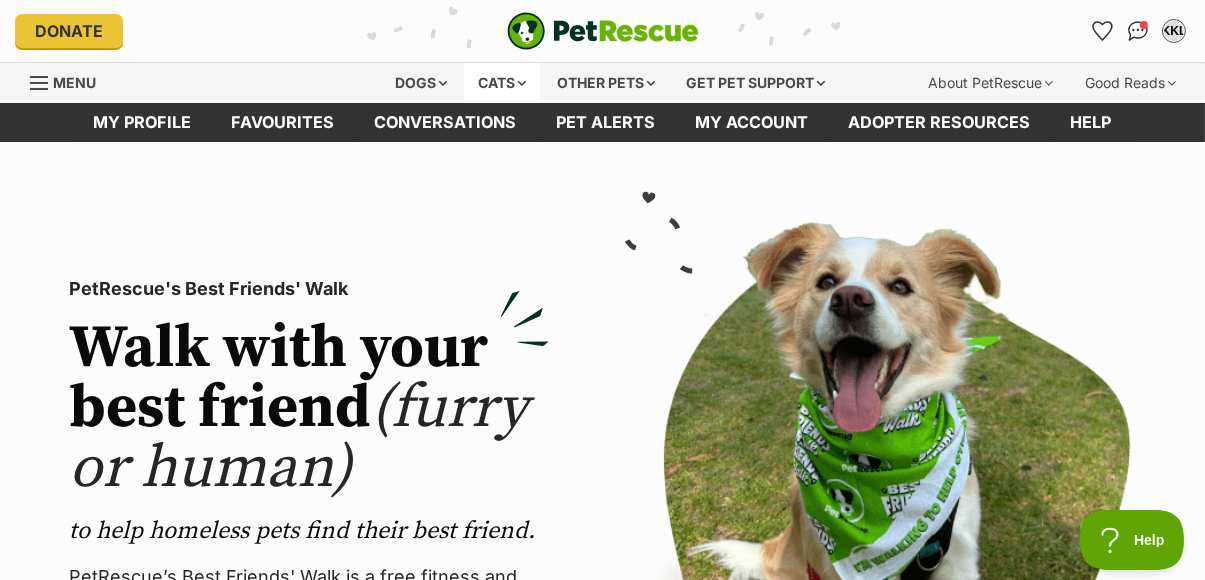 click on "Cats" at bounding box center (502, 83) 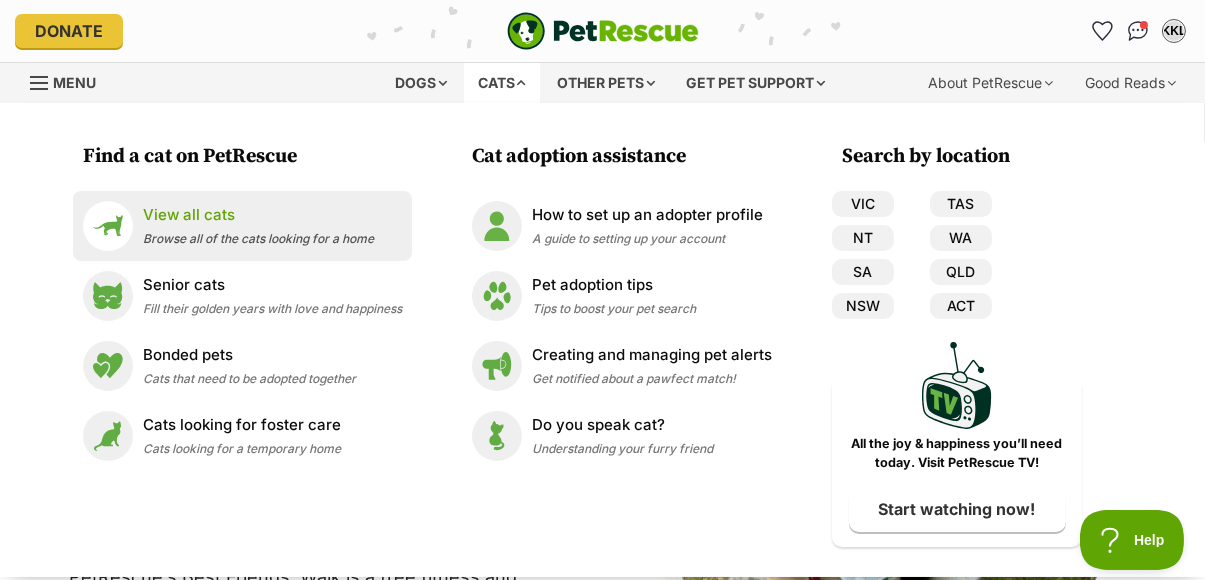 click on "Browse all of the cats looking for a home" at bounding box center (258, 238) 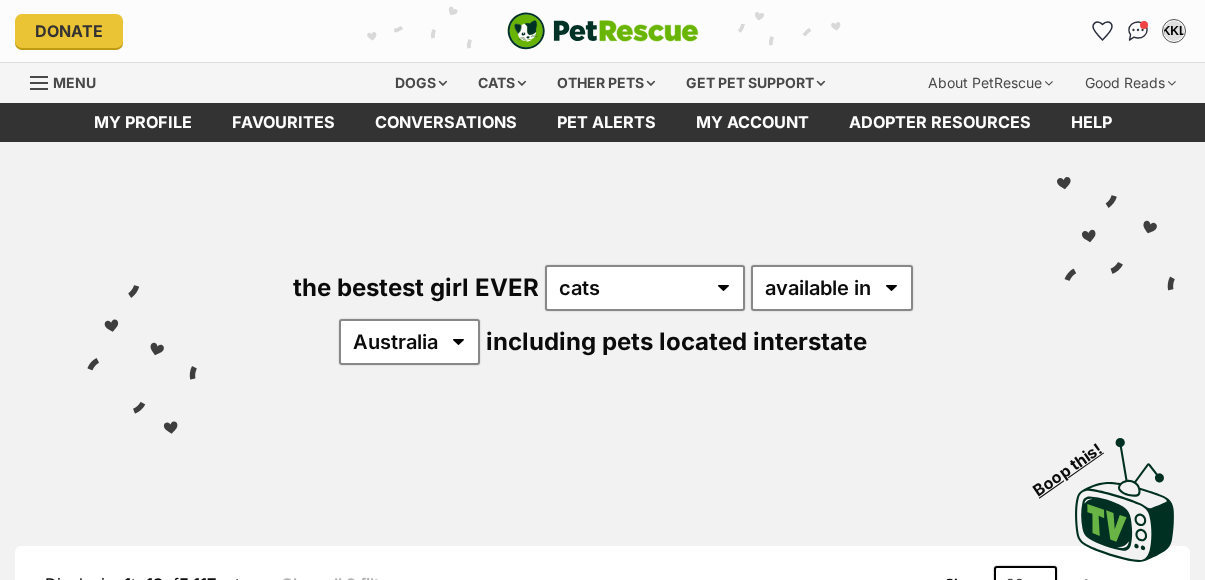 scroll, scrollTop: 0, scrollLeft: 0, axis: both 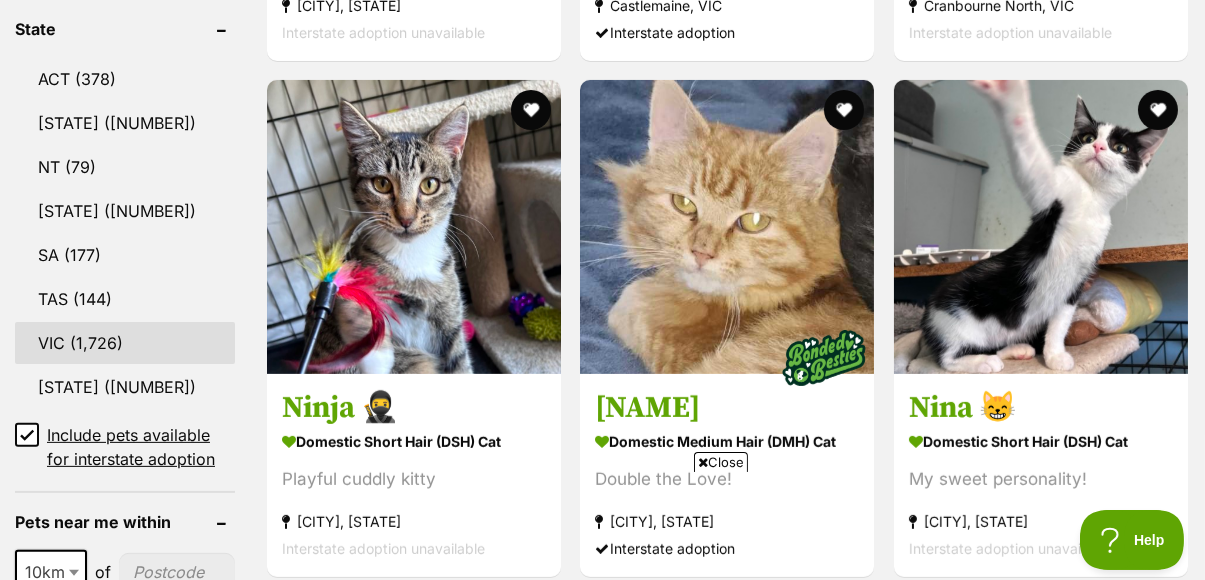 click on "VIC (1,726)" at bounding box center [125, 343] 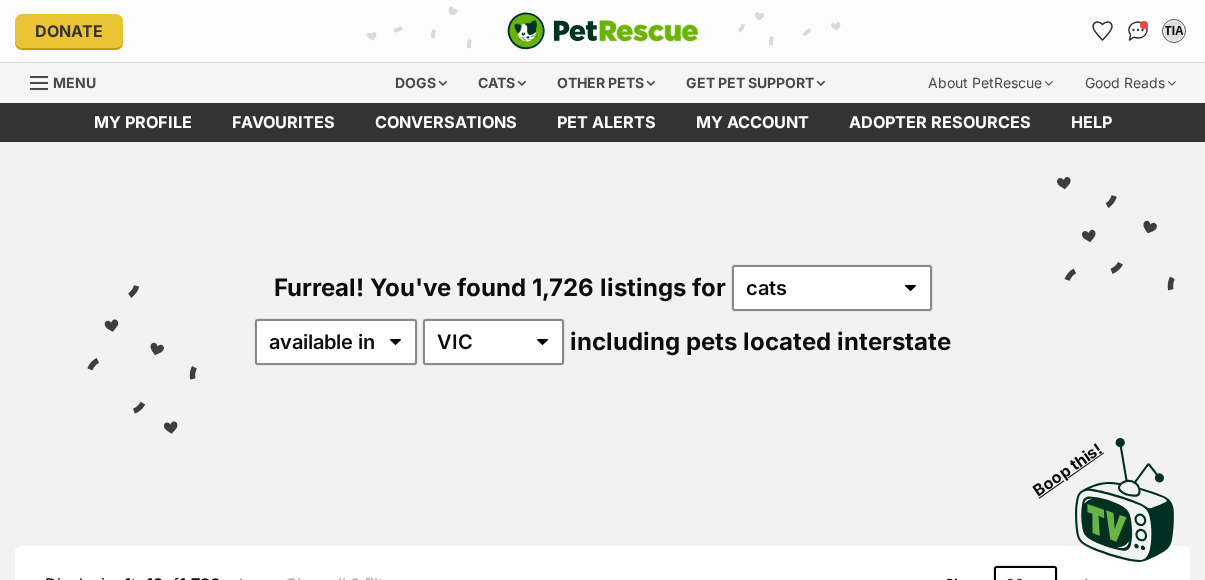 scroll, scrollTop: 0, scrollLeft: 0, axis: both 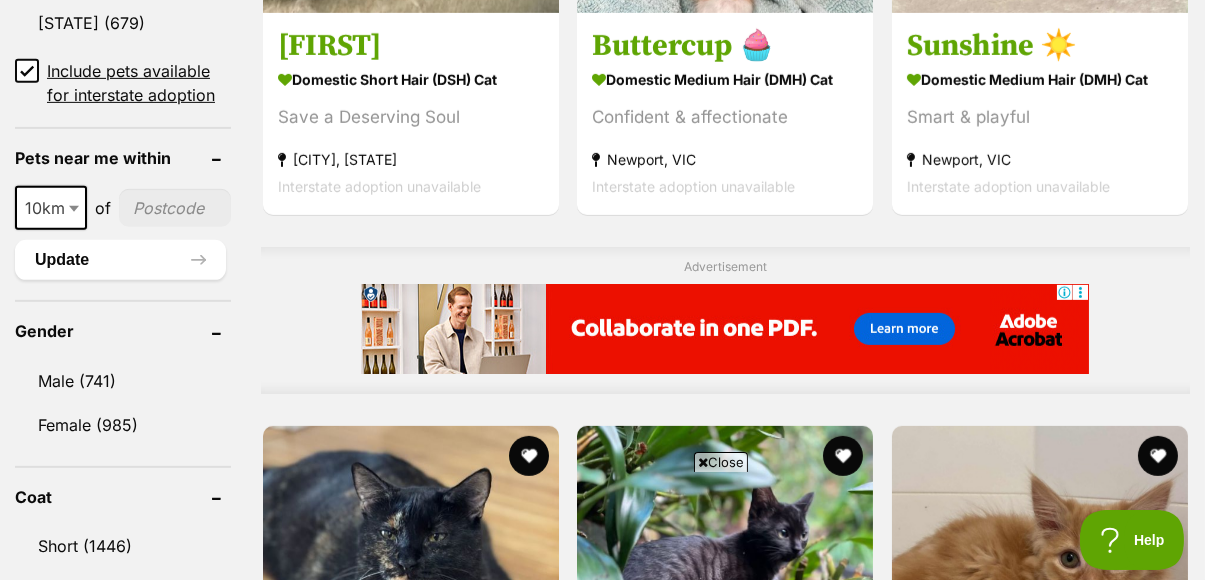 click at bounding box center [76, 208] 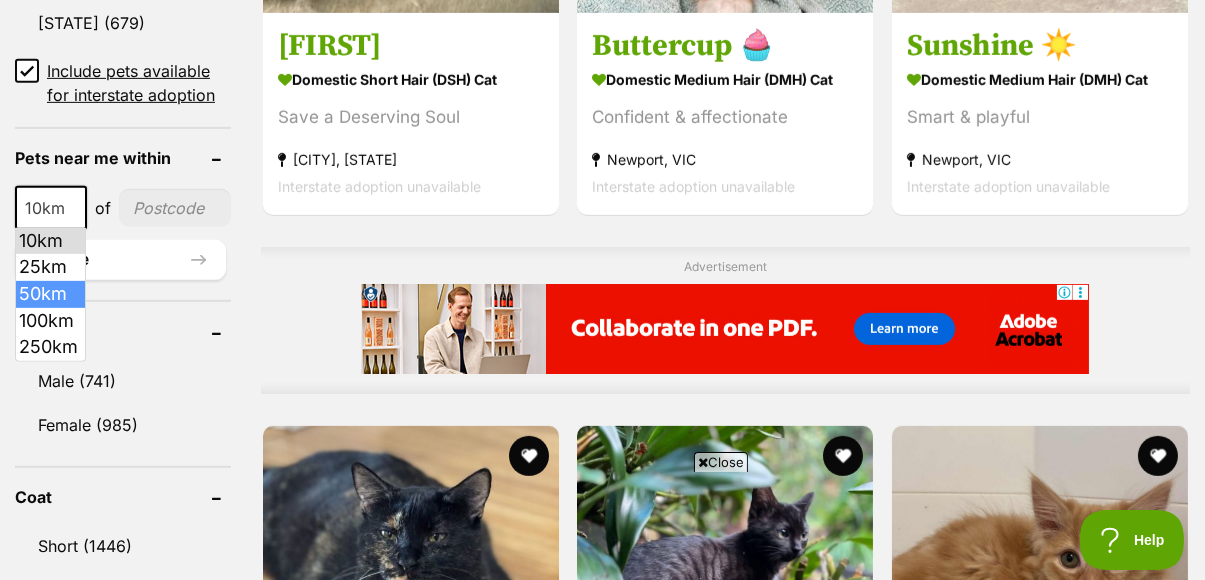 select on "50" 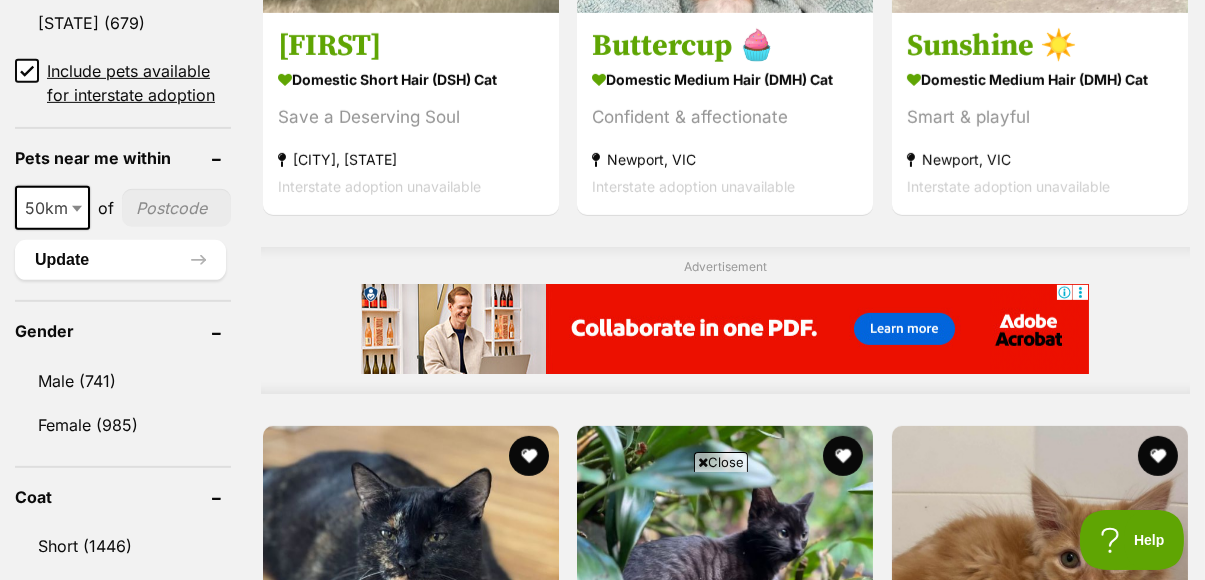 click at bounding box center [176, 208] 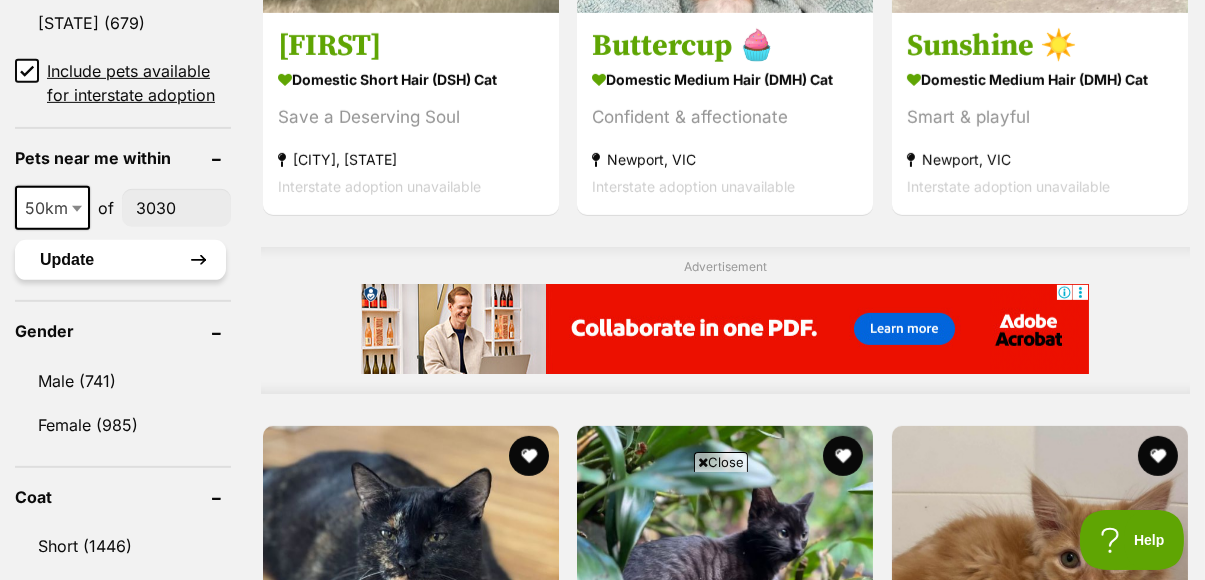 type on "3030" 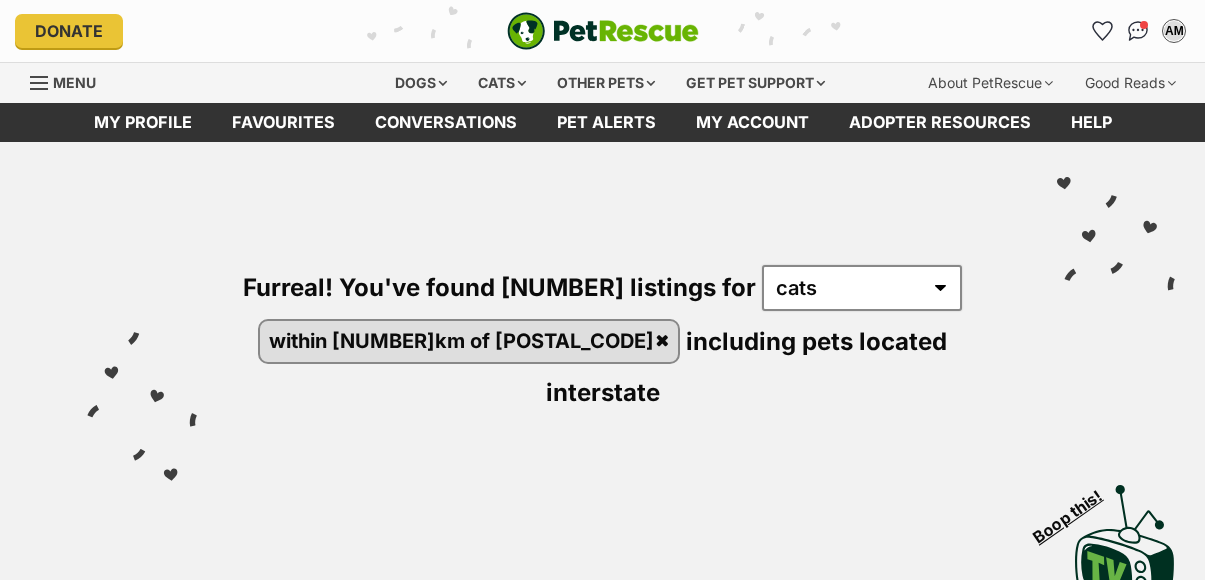scroll, scrollTop: 0, scrollLeft: 0, axis: both 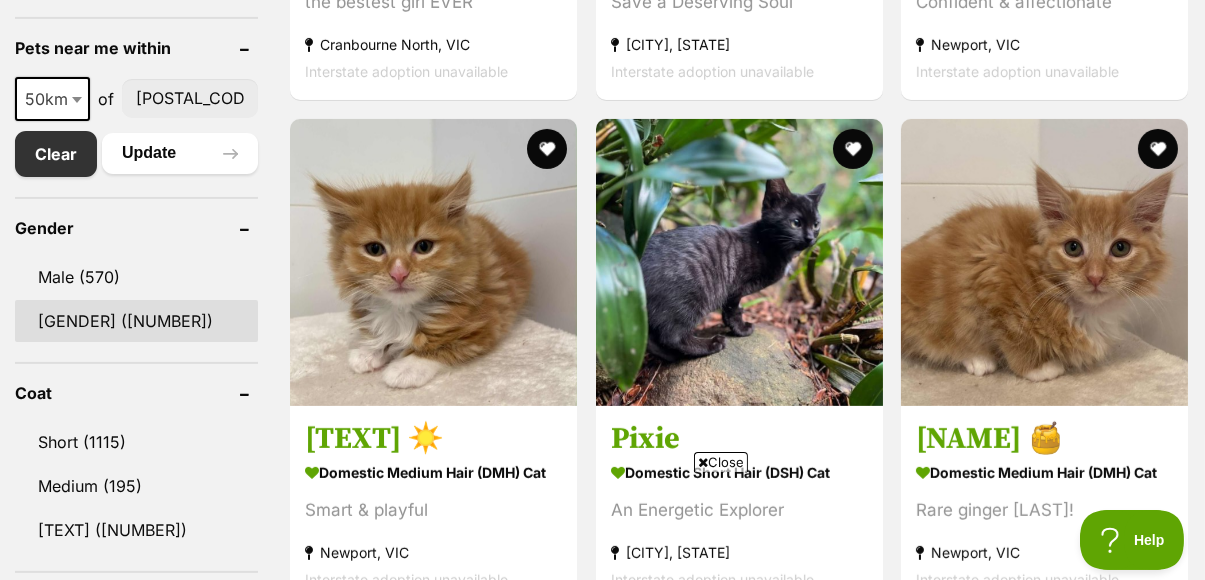 click on "[GENDER] ([NUMBER])" at bounding box center [136, 321] 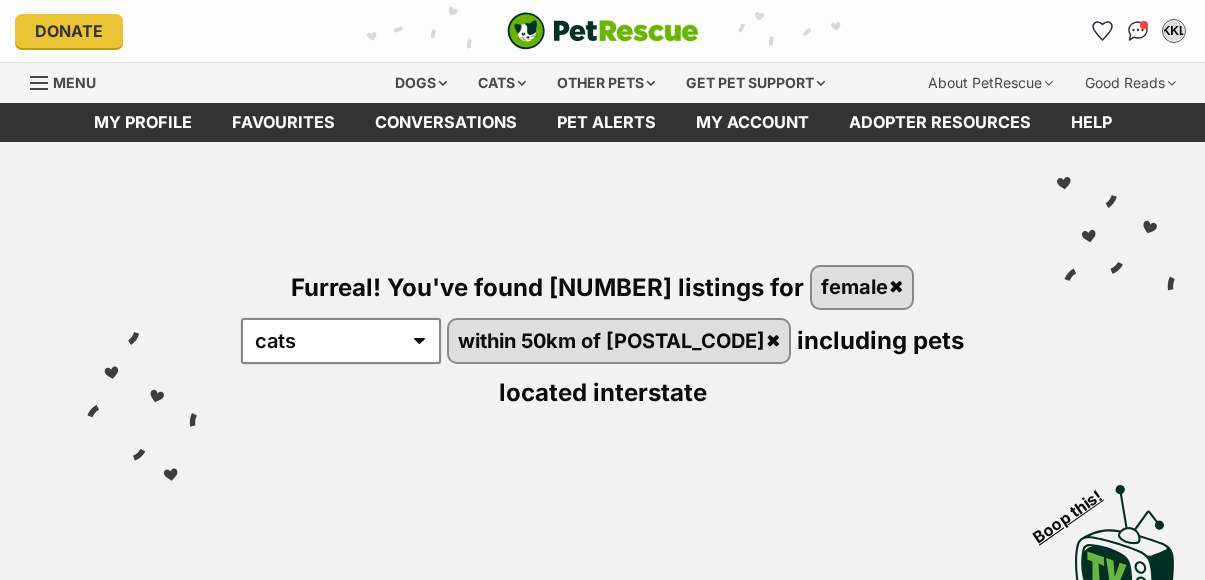 scroll, scrollTop: 0, scrollLeft: 0, axis: both 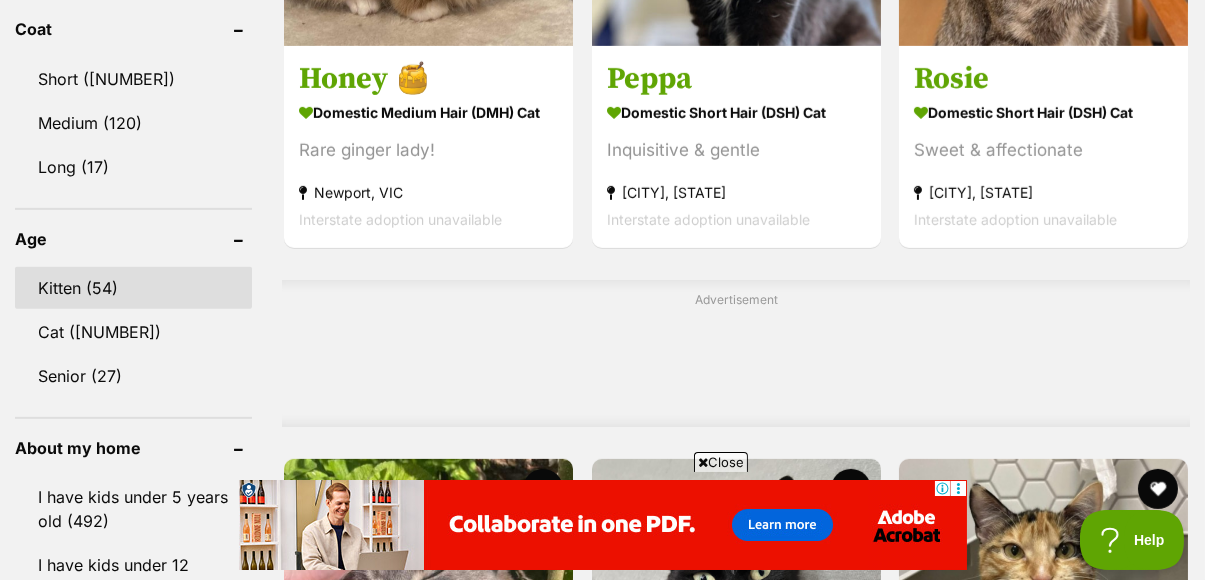 click on "Kitten (54)" at bounding box center (133, 288) 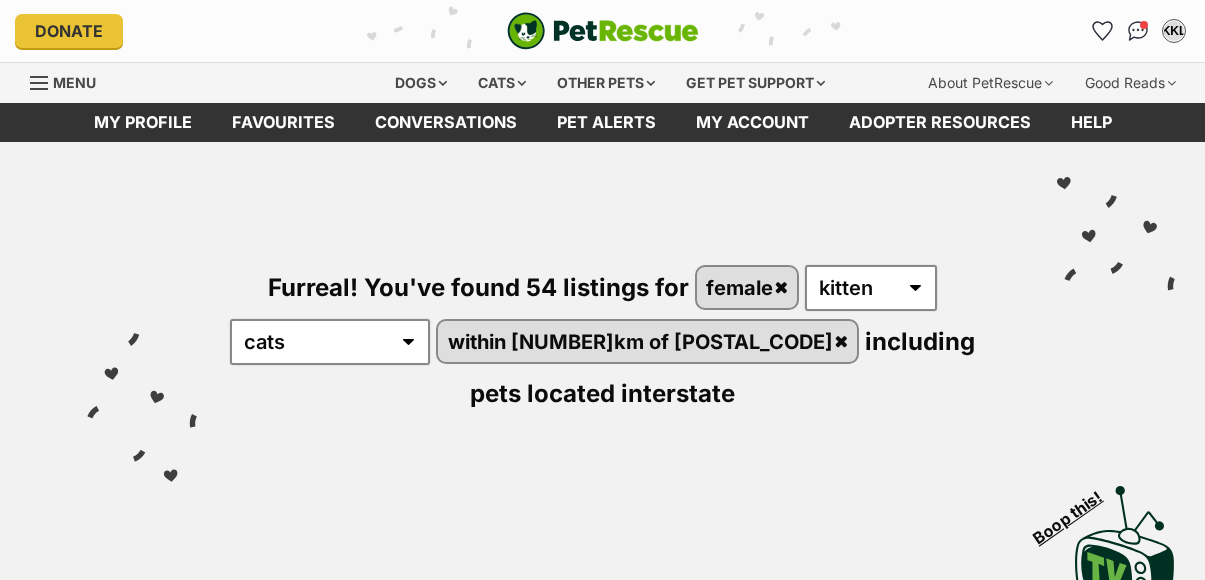 scroll, scrollTop: 0, scrollLeft: 0, axis: both 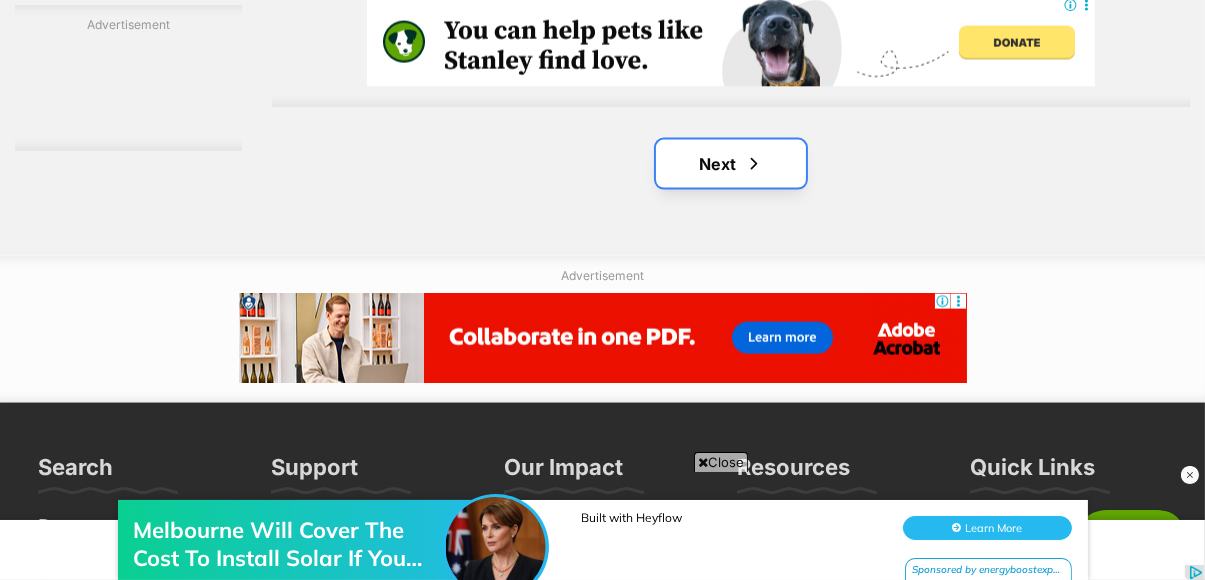 click on "Next" at bounding box center (731, 164) 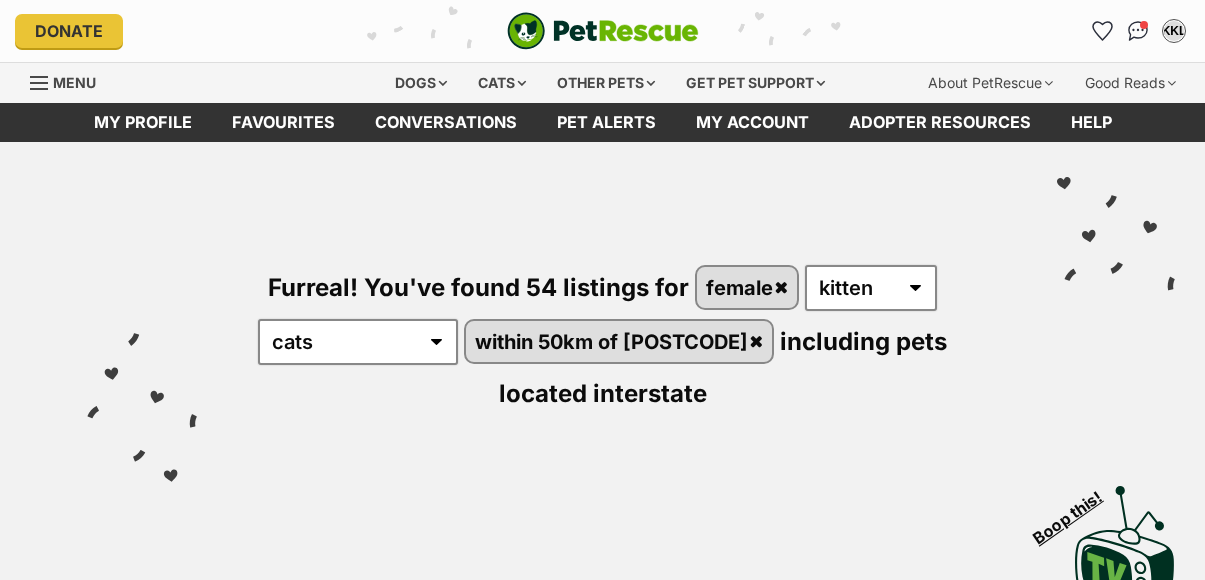 scroll, scrollTop: 0, scrollLeft: 0, axis: both 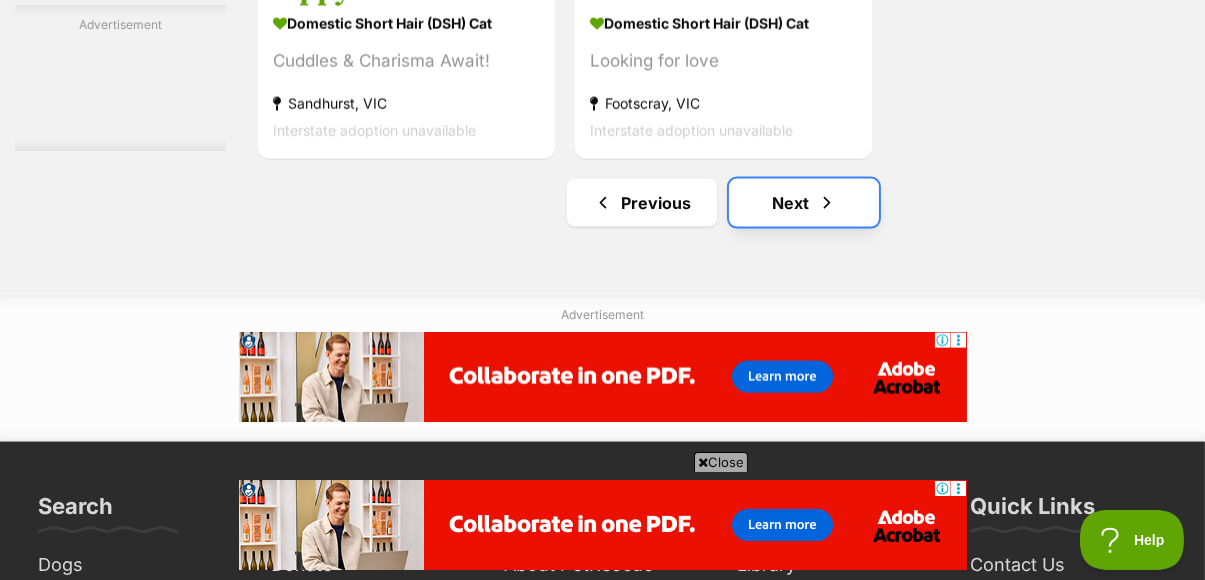 click on "Next" at bounding box center (804, 203) 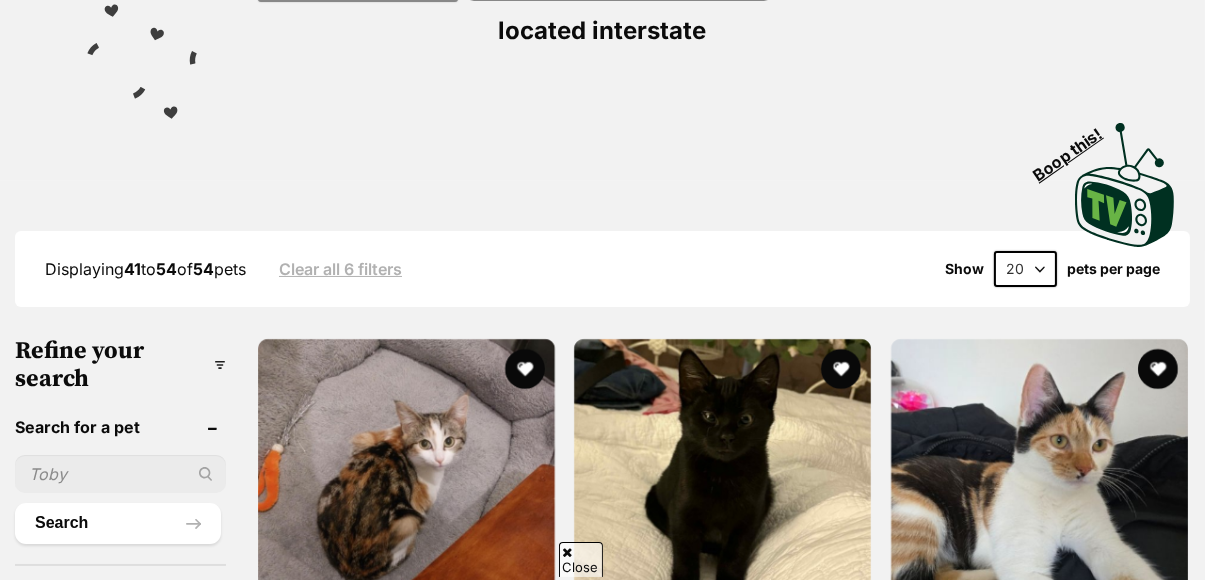 scroll, scrollTop: 363, scrollLeft: 0, axis: vertical 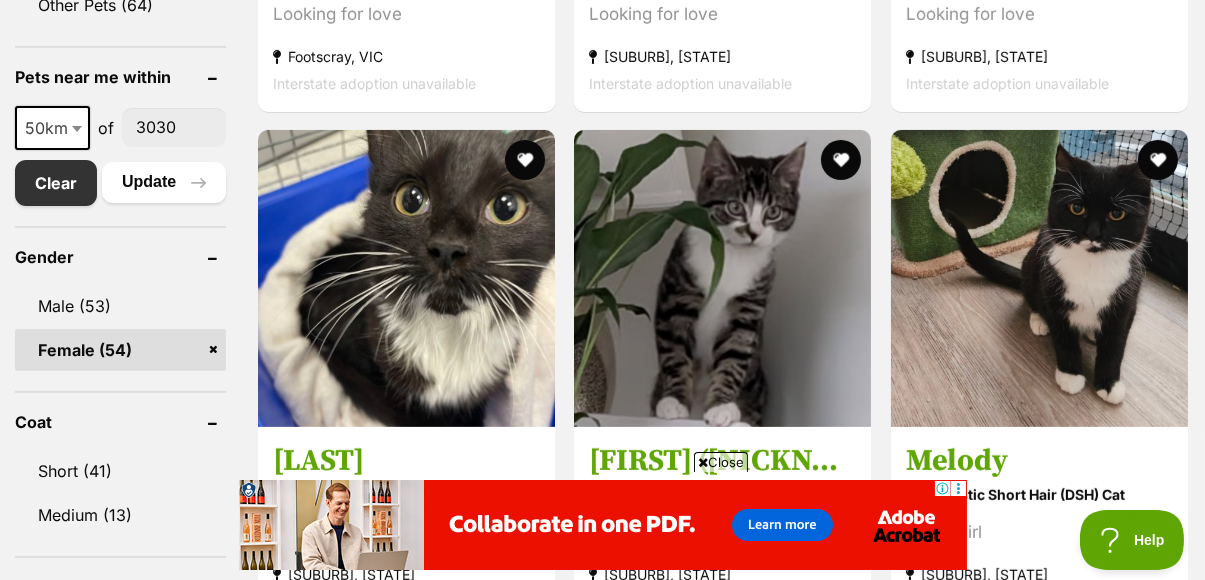 drag, startPoint x: 961, startPoint y: 490, endPoint x: 1173, endPoint y: 486, distance: 212.03773 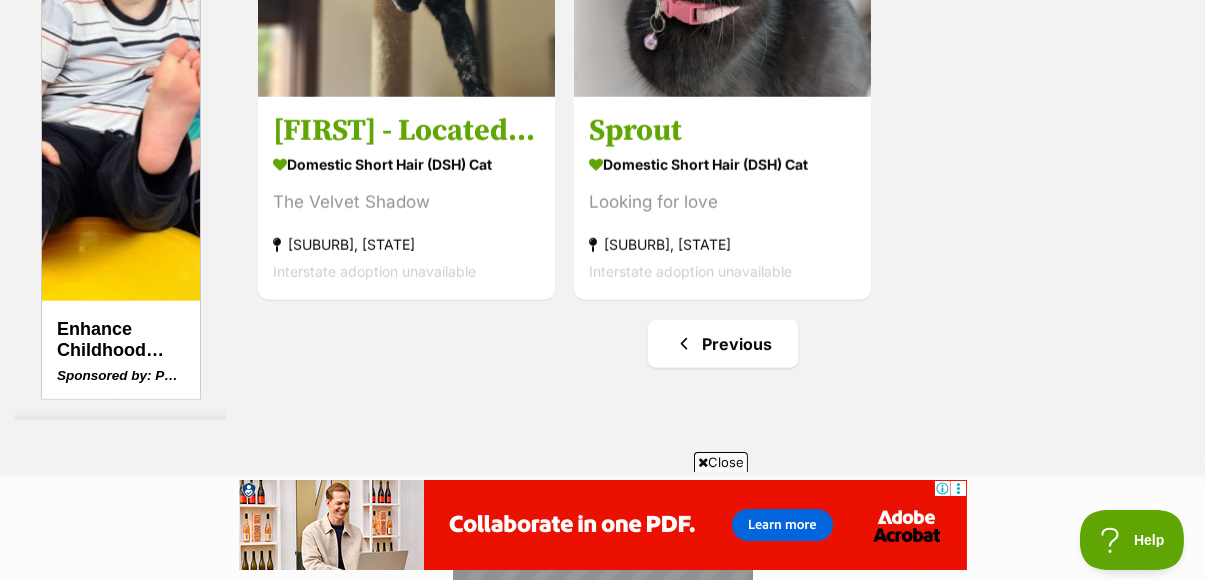 scroll, scrollTop: 1903, scrollLeft: 0, axis: vertical 